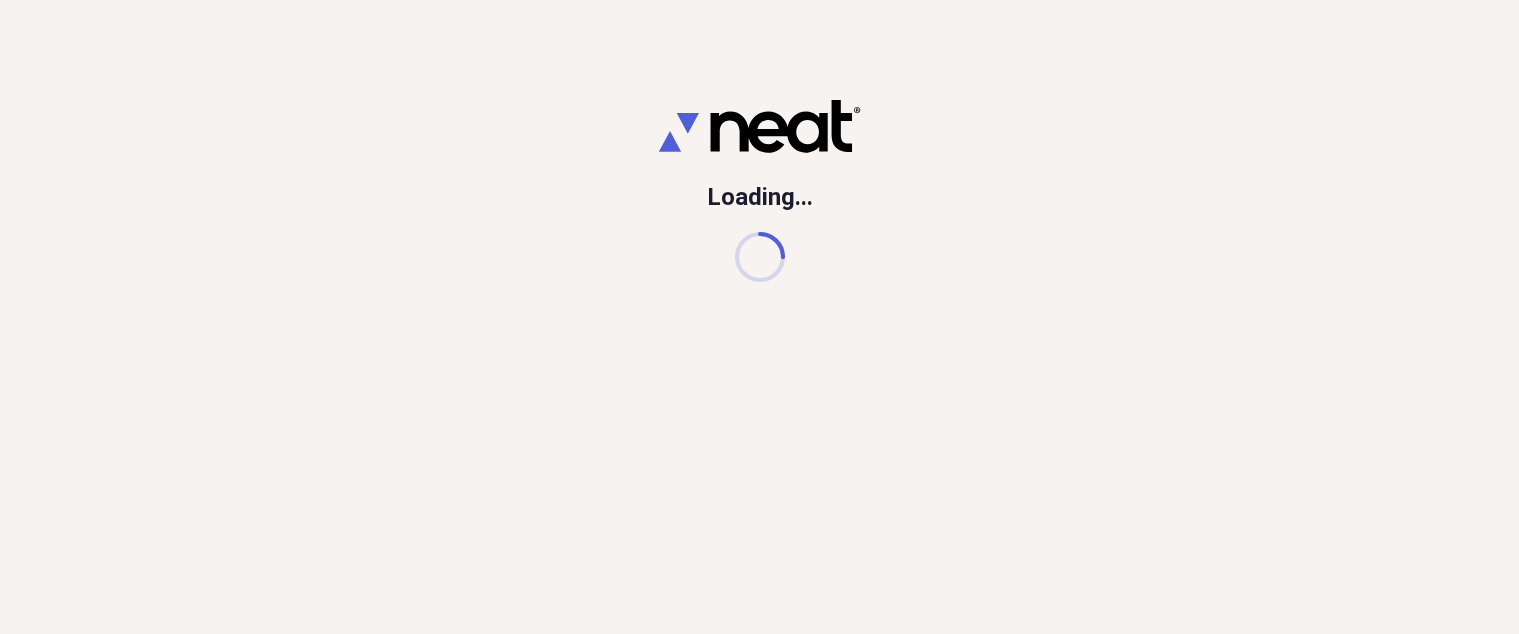 scroll, scrollTop: 0, scrollLeft: 0, axis: both 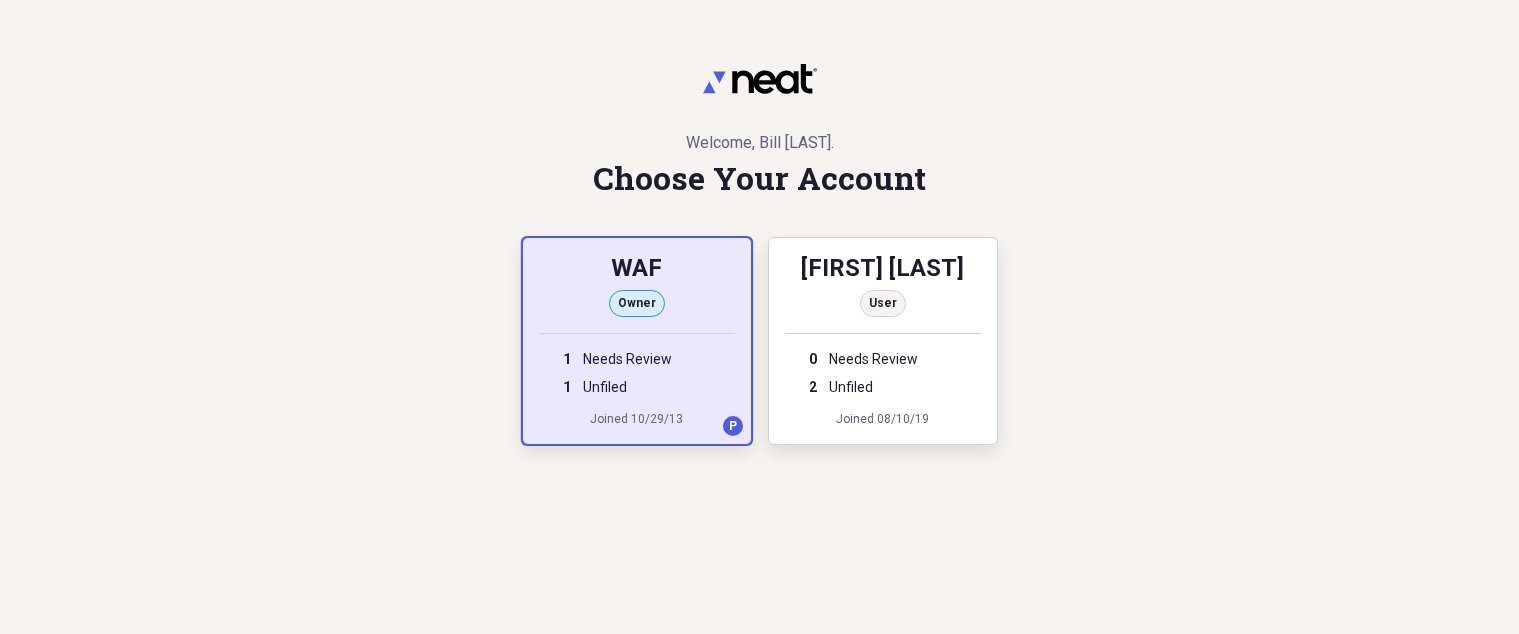 click on "WAF" at bounding box center (637, 270) 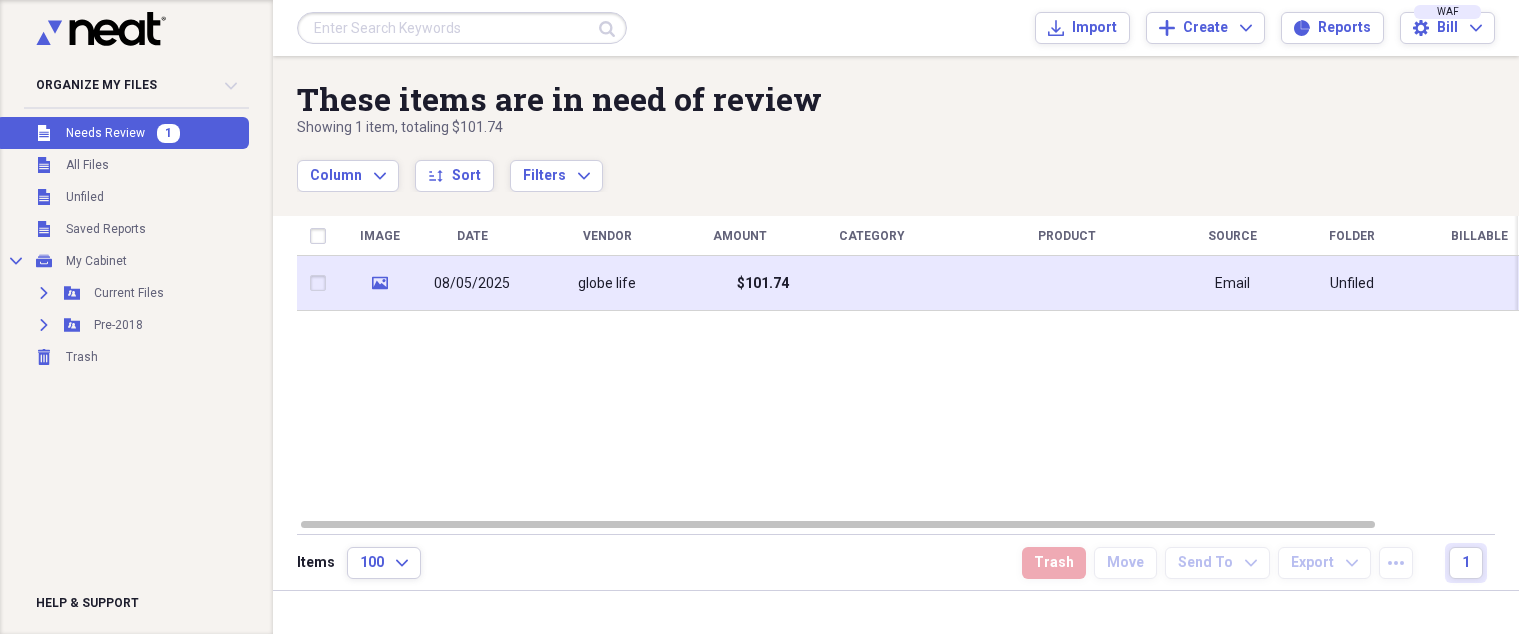 click on "globe life" at bounding box center (607, 284) 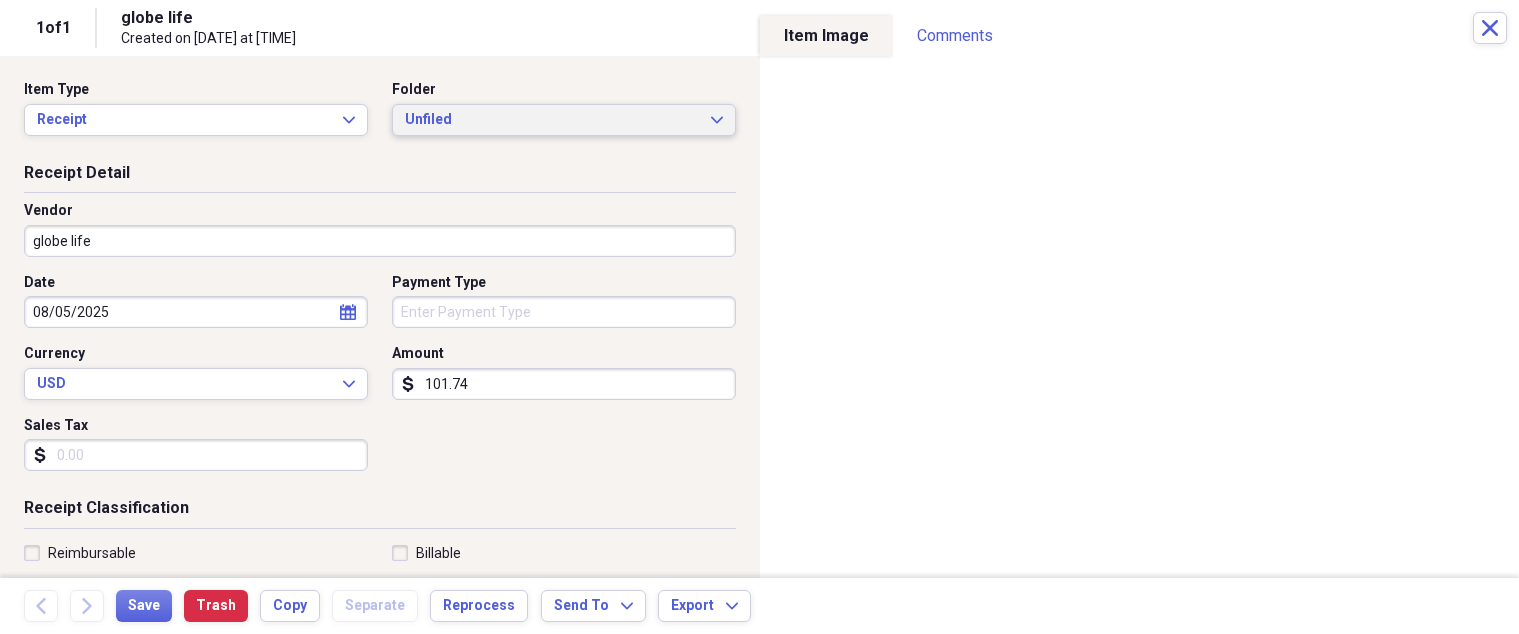 click on "Unfiled" at bounding box center [552, 120] 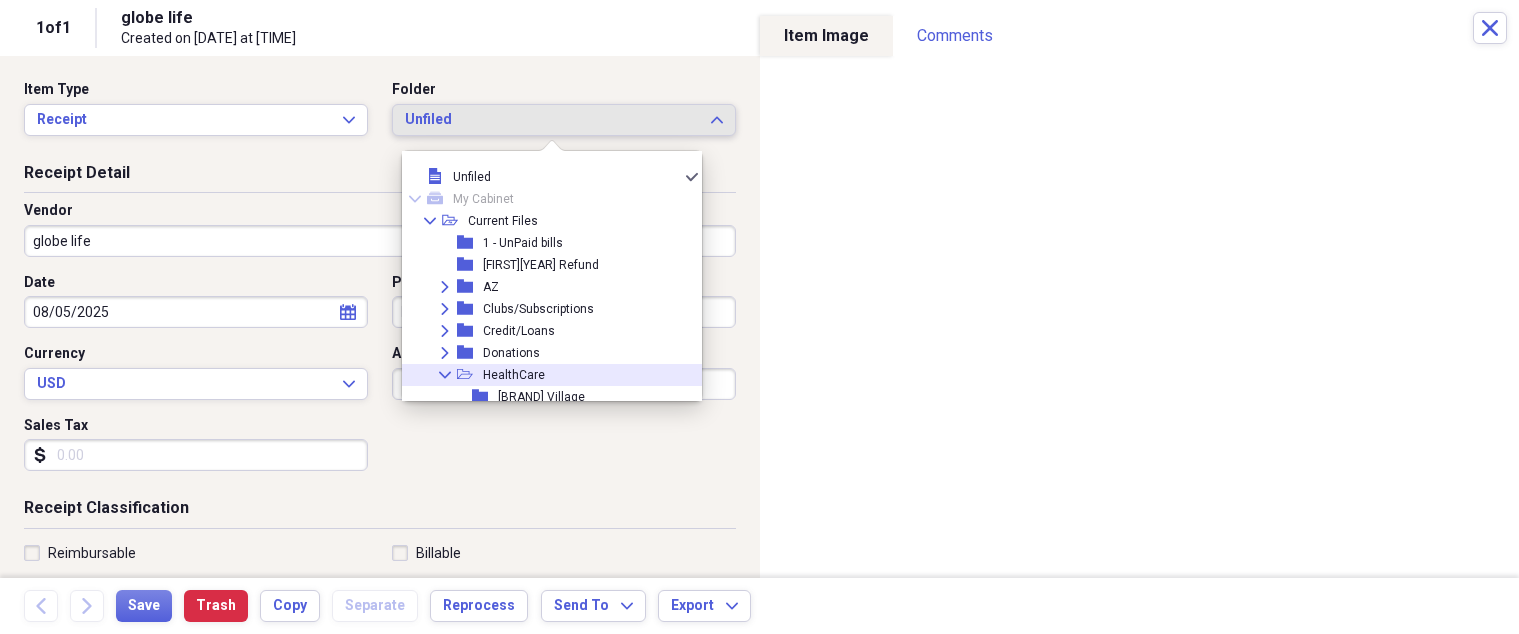 click on "Collapse" 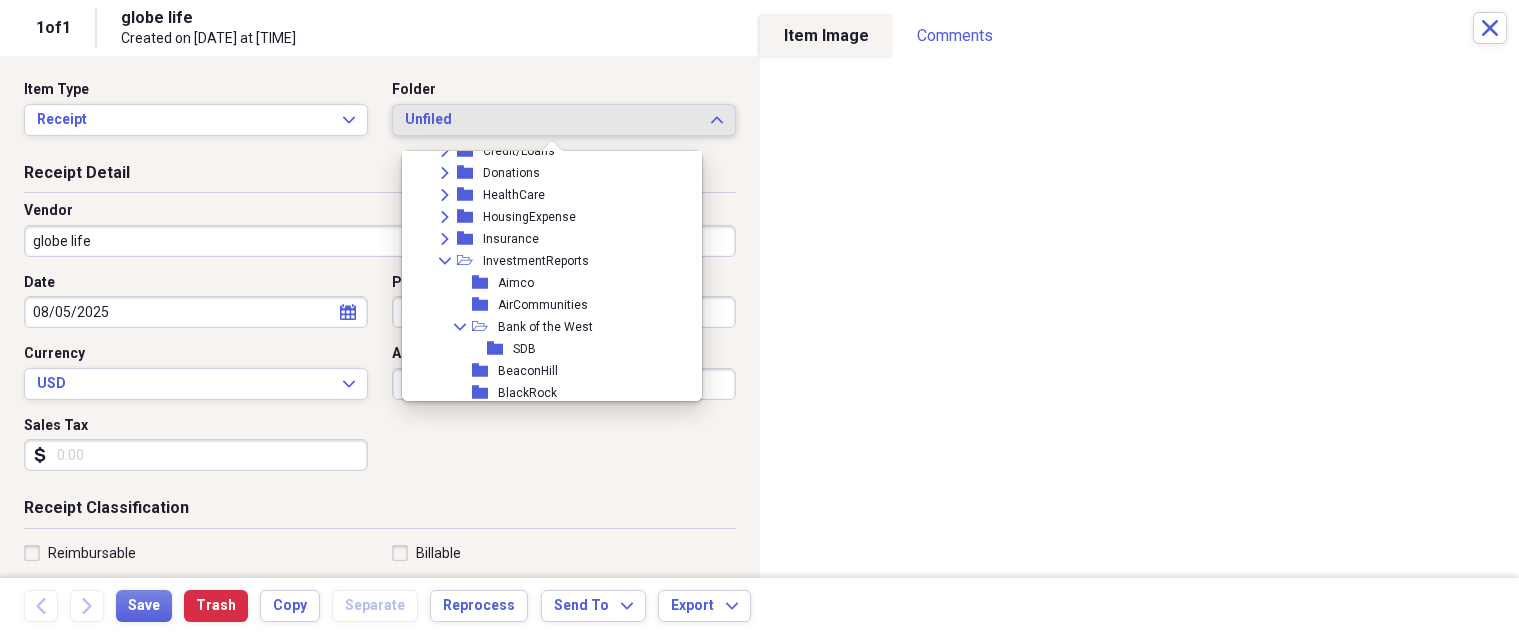 scroll, scrollTop: 200, scrollLeft: 0, axis: vertical 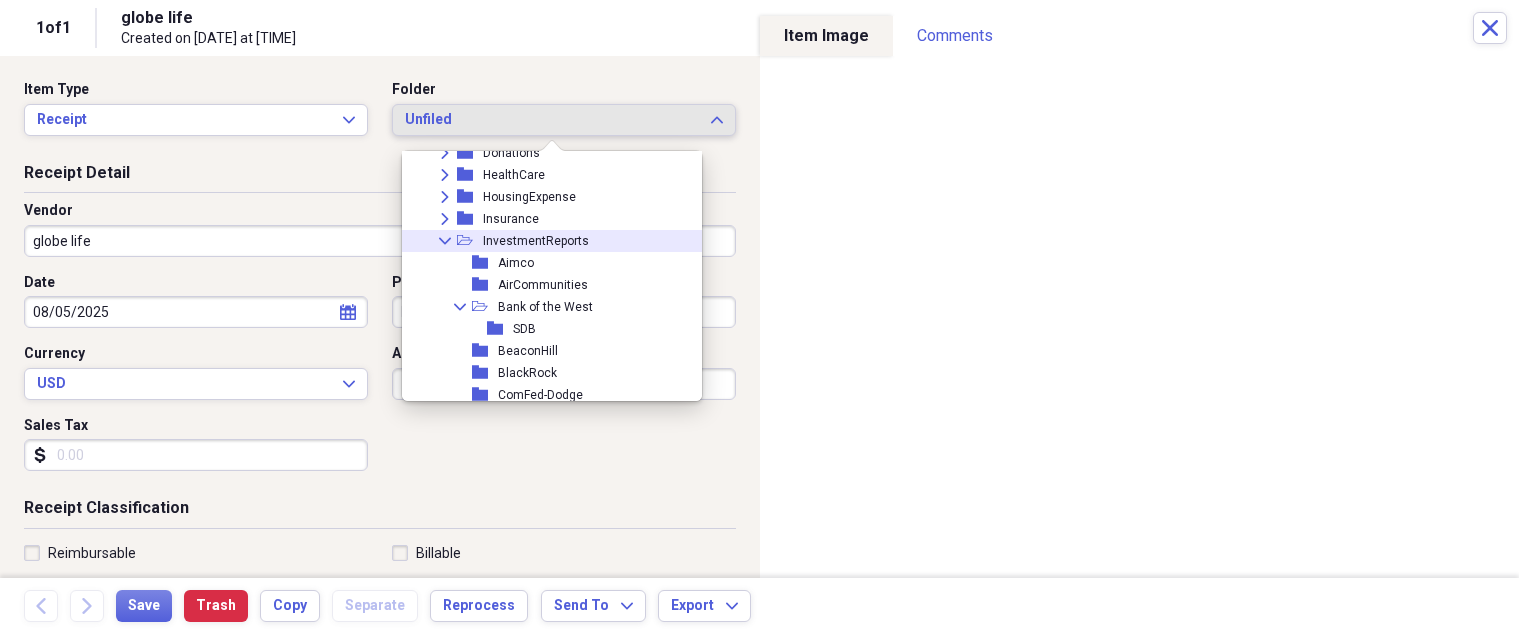 click 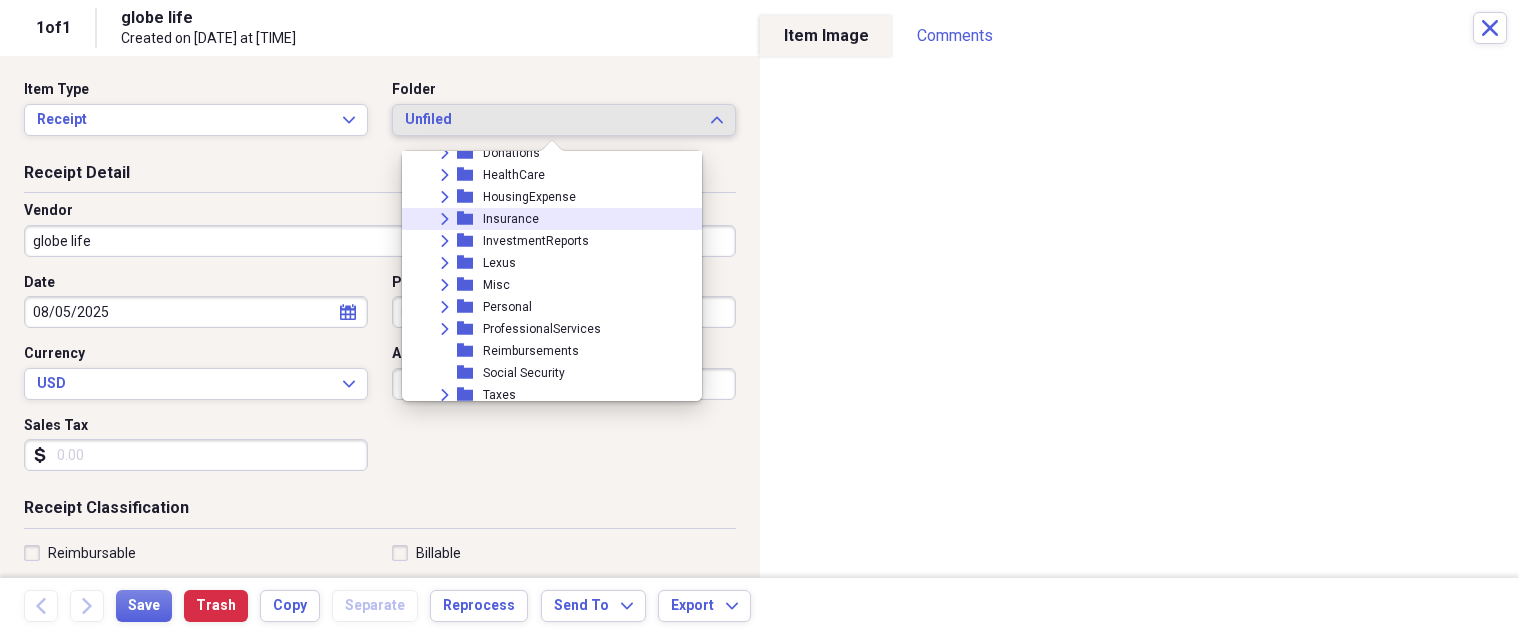 click 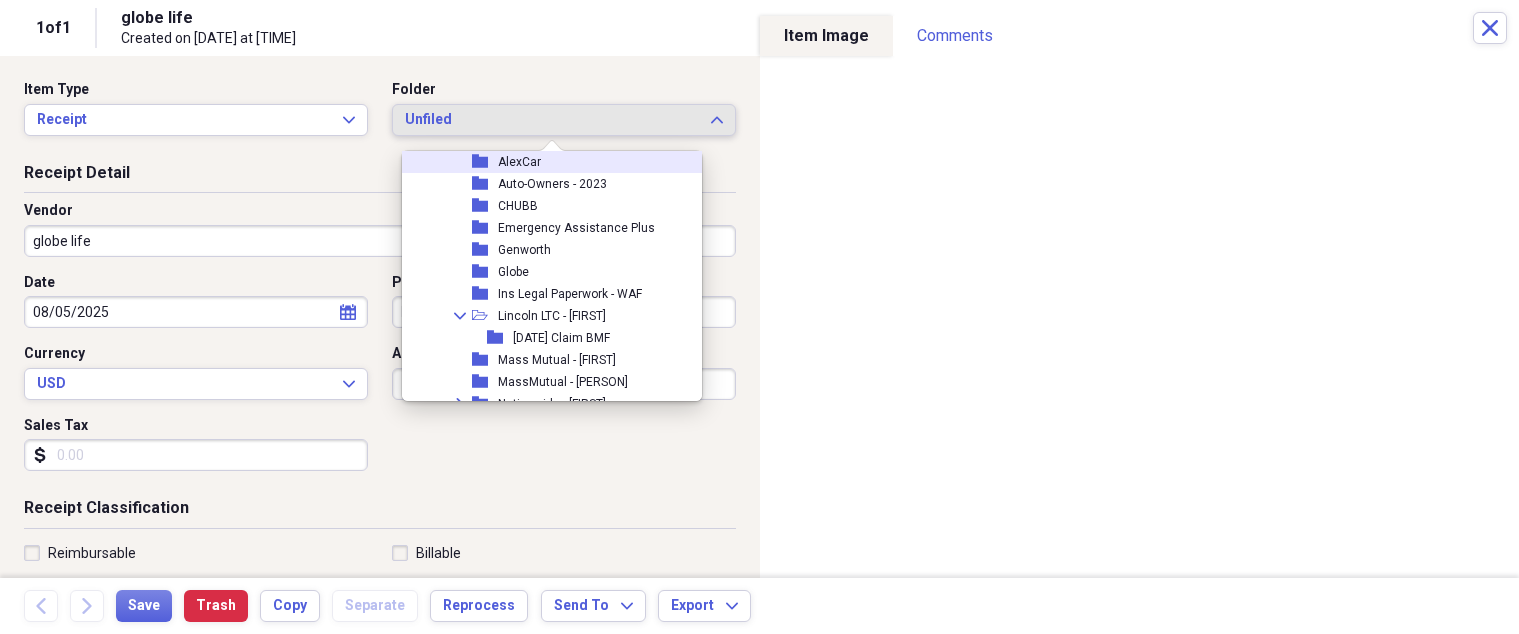 scroll, scrollTop: 300, scrollLeft: 0, axis: vertical 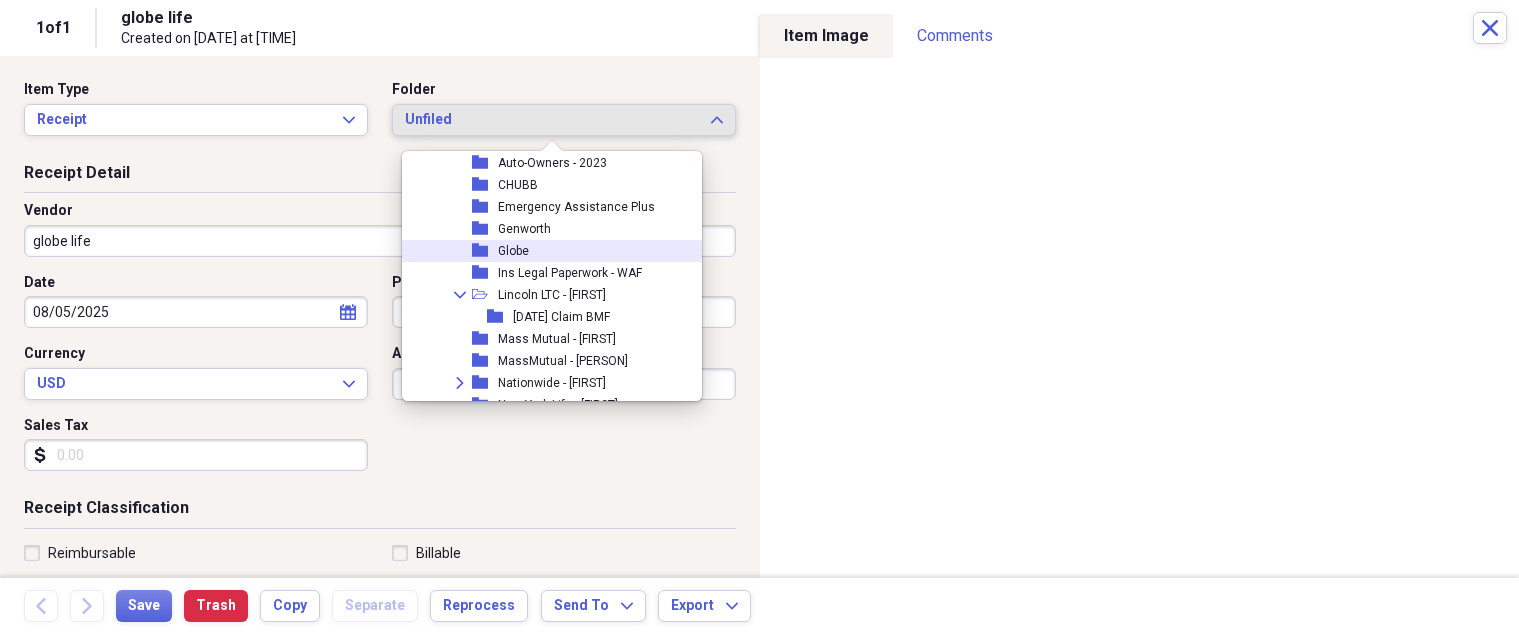 click on "folder Globe" at bounding box center (544, 251) 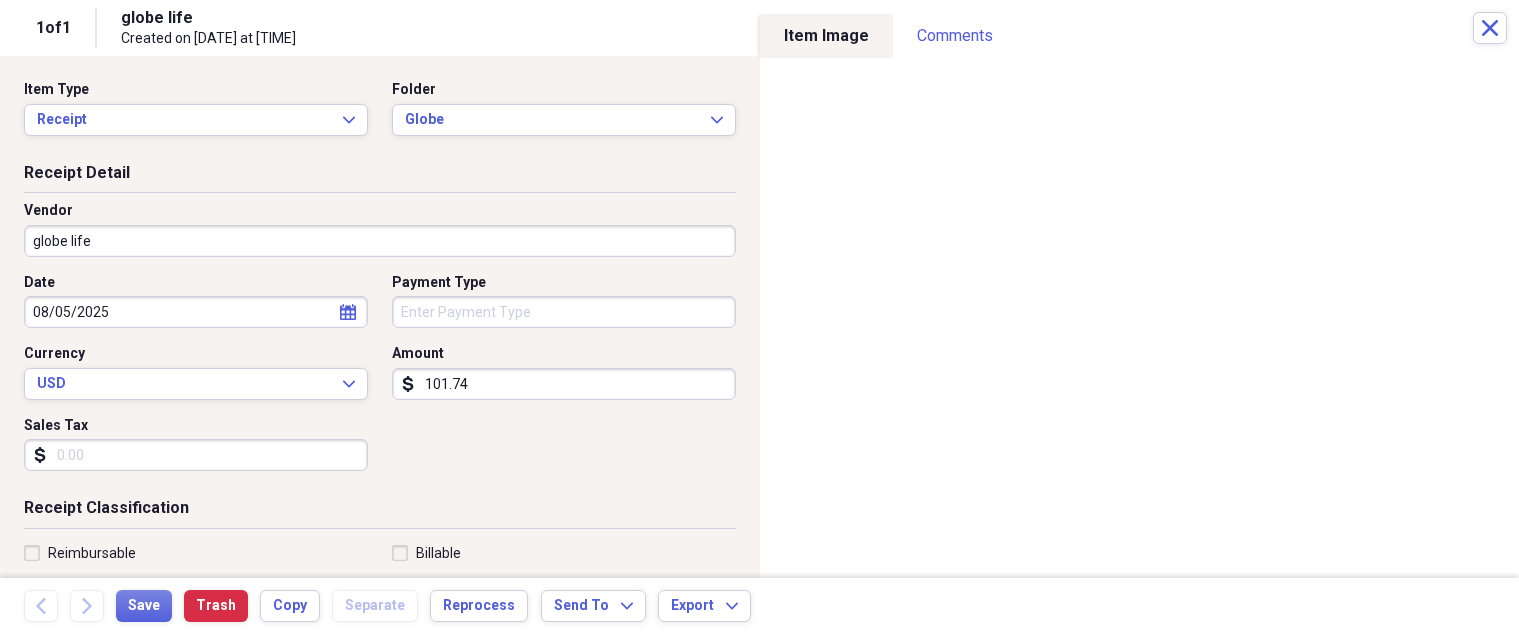 click on "globe life" at bounding box center (380, 241) 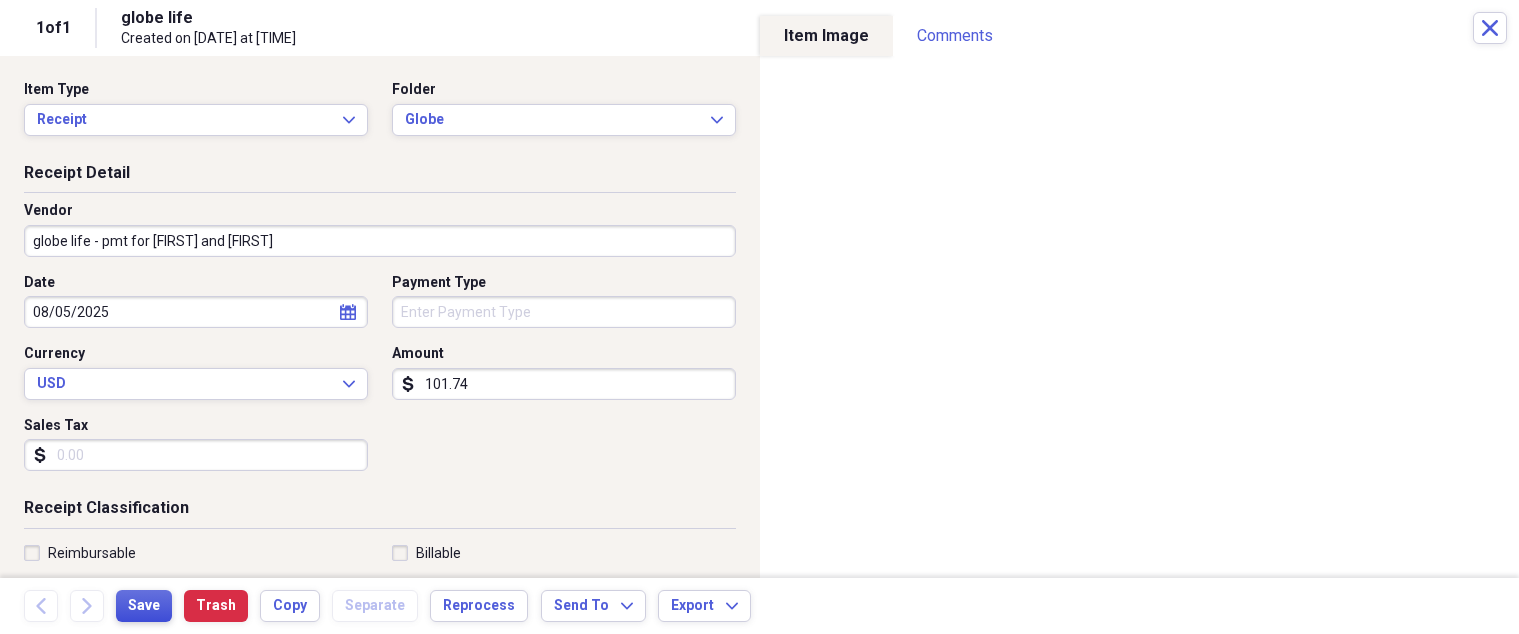 type on "globe life - pmt for [FIRST] and [FIRST]" 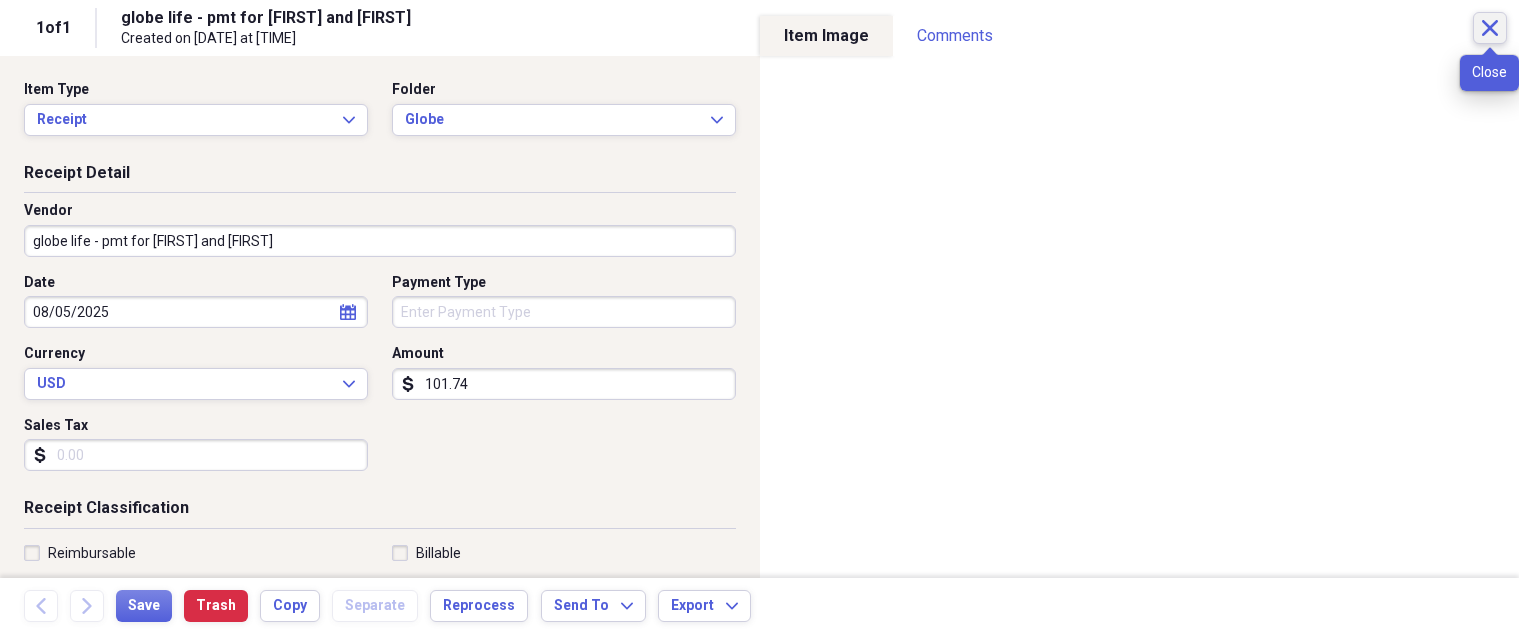 click on "Close" 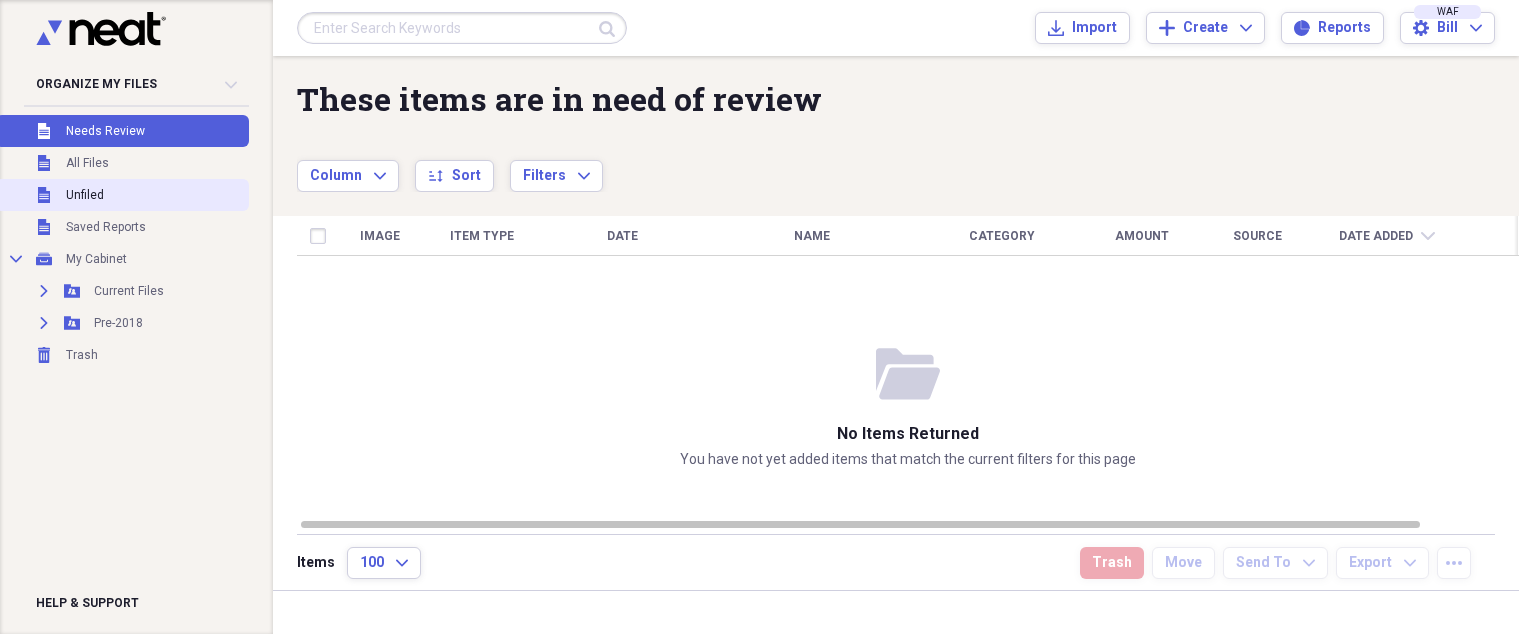 click on "Unfiled" at bounding box center (85, 195) 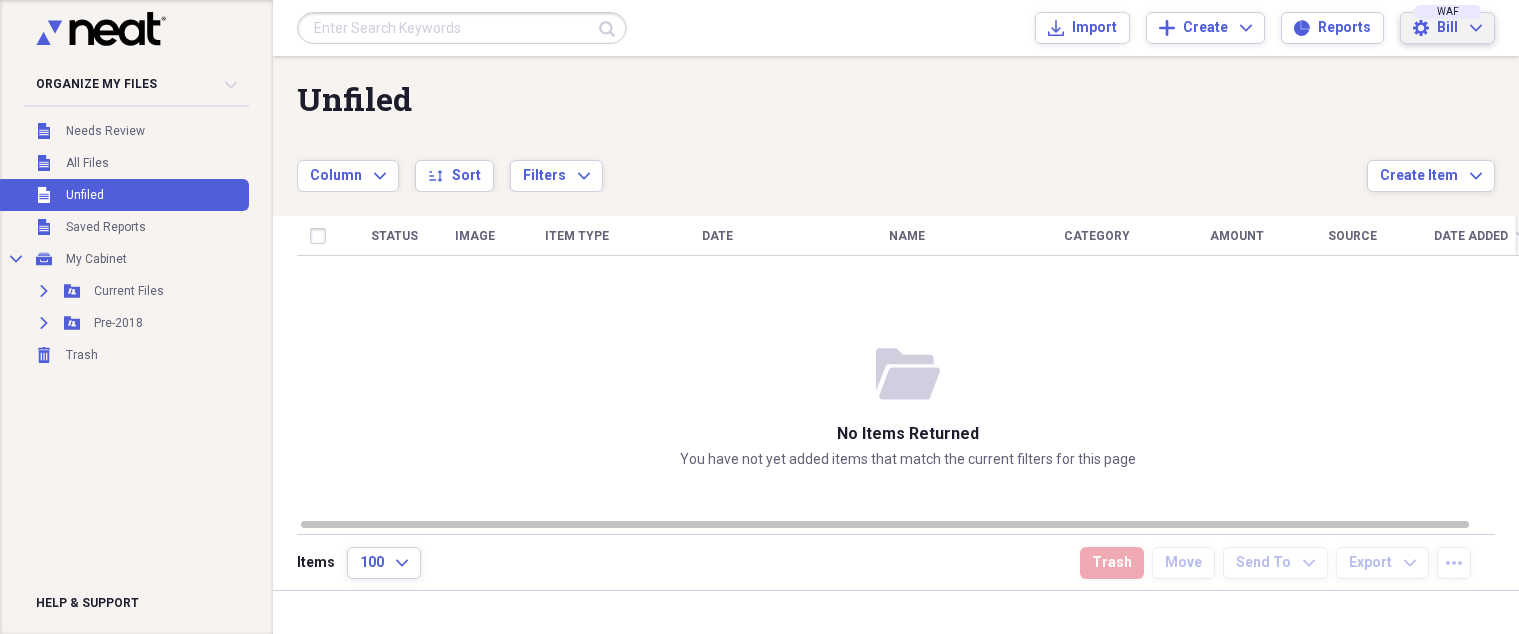 click on "Expand" 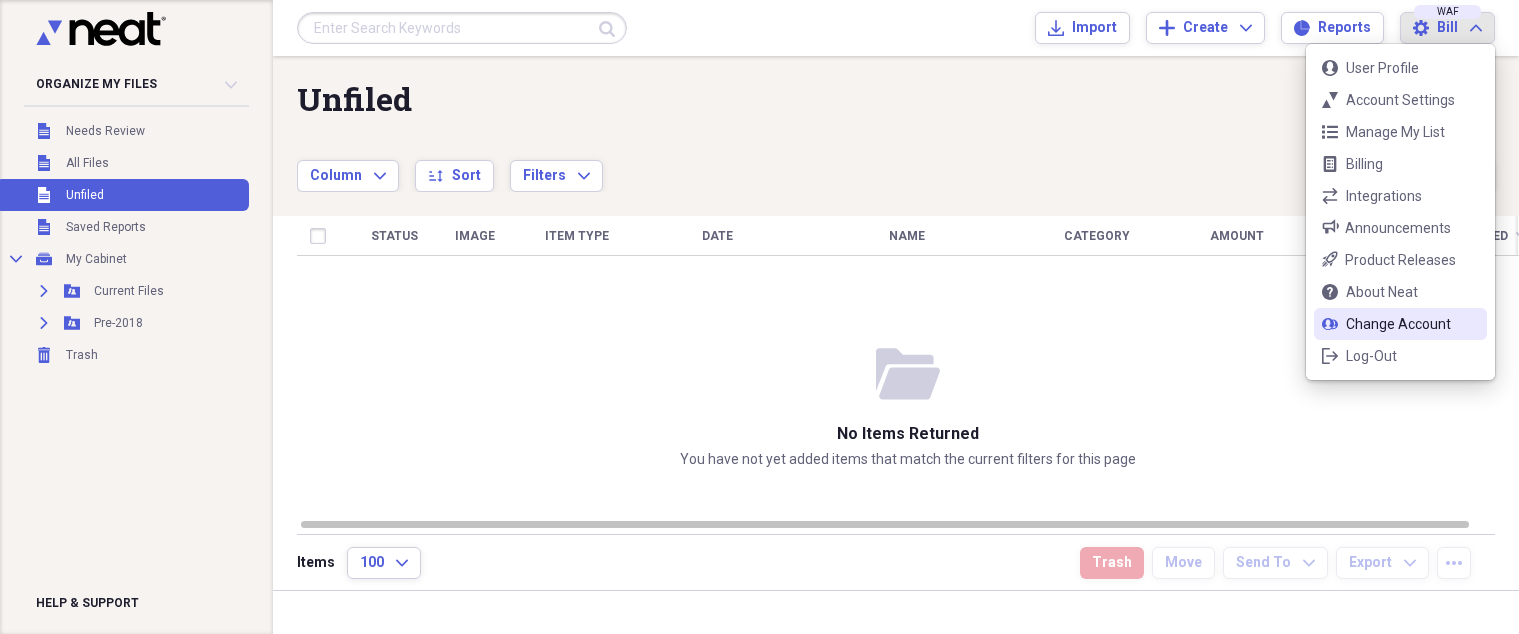 click on "Change Account" at bounding box center (1400, 324) 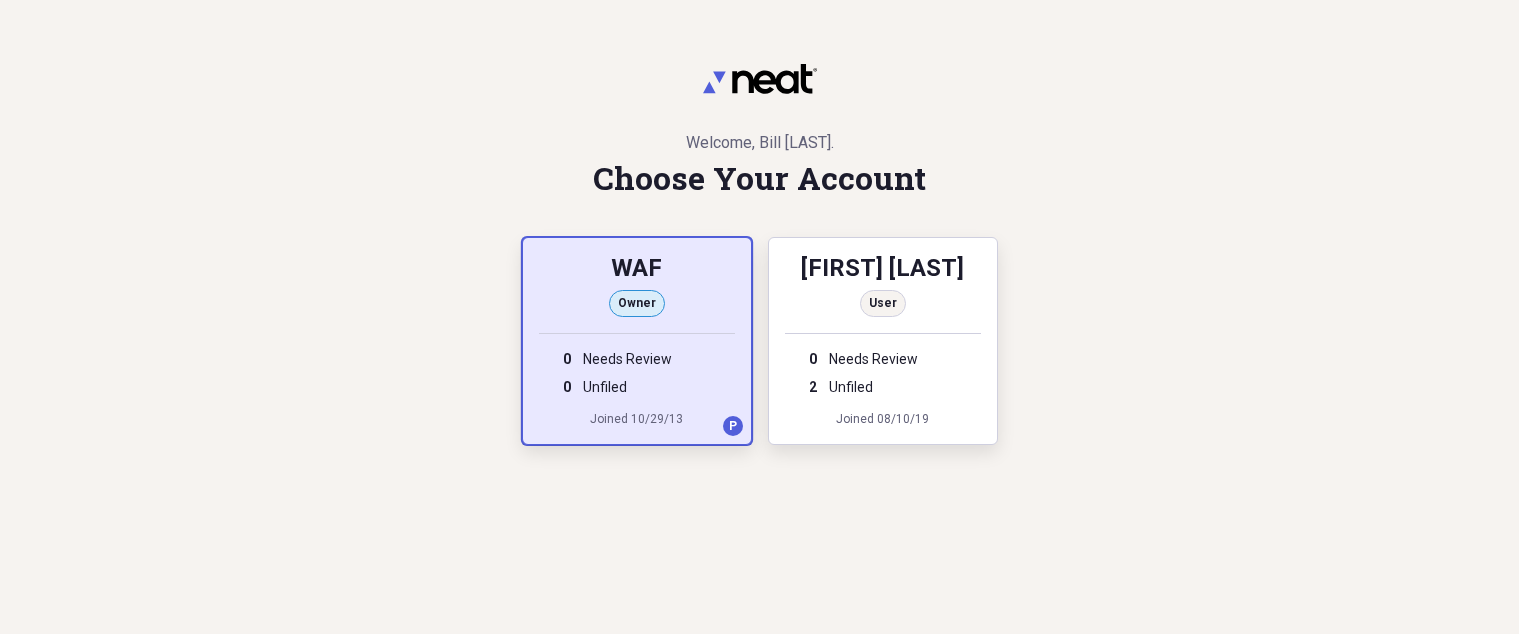 drag, startPoint x: 638, startPoint y: 355, endPoint x: 680, endPoint y: 361, distance: 42.426407 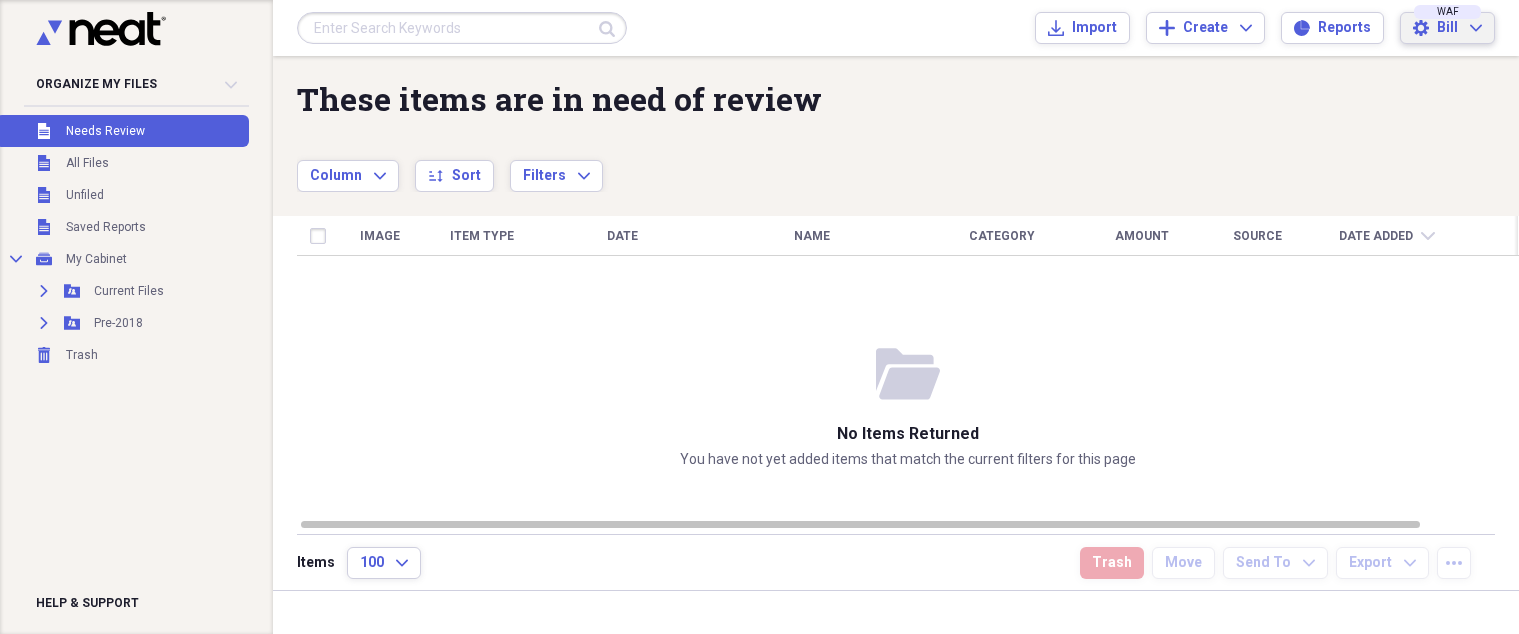 click on "Bill Expand" at bounding box center [1459, 28] 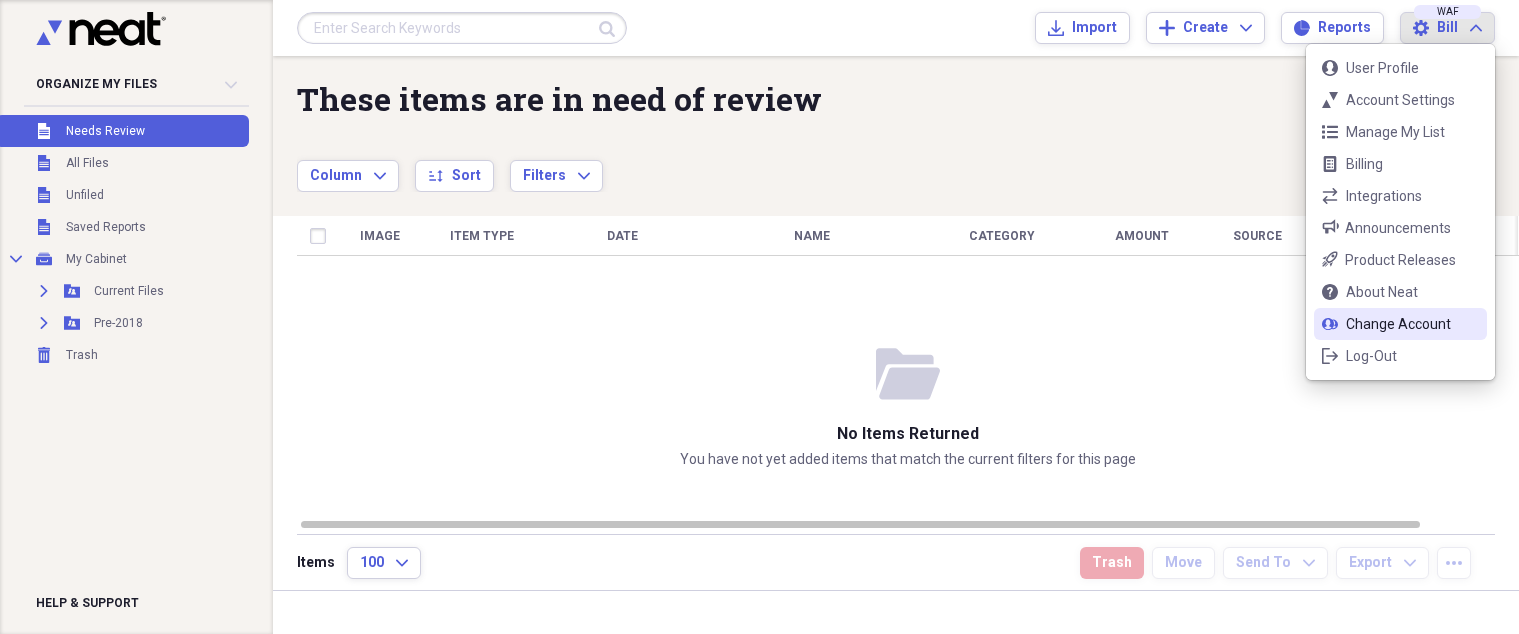 click on "Change Account" at bounding box center [1400, 324] 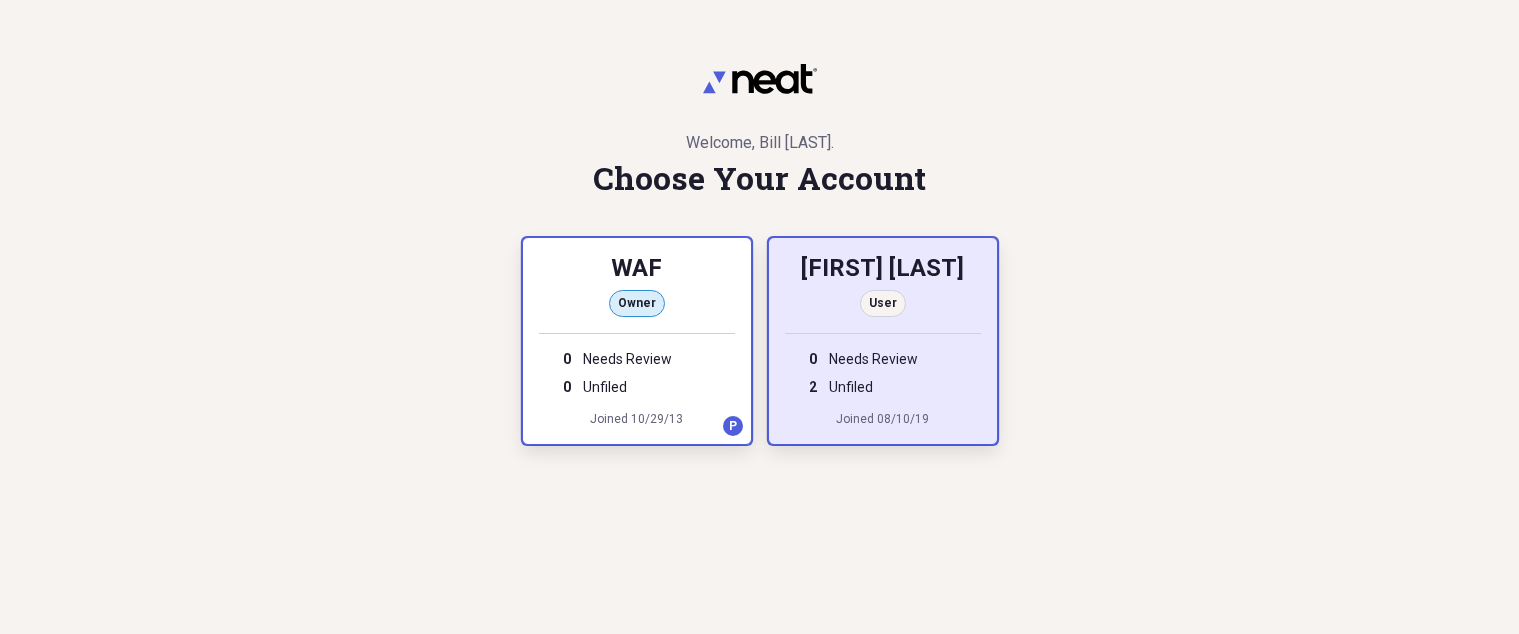 click on "[FIRST] [LAST]" at bounding box center [883, 270] 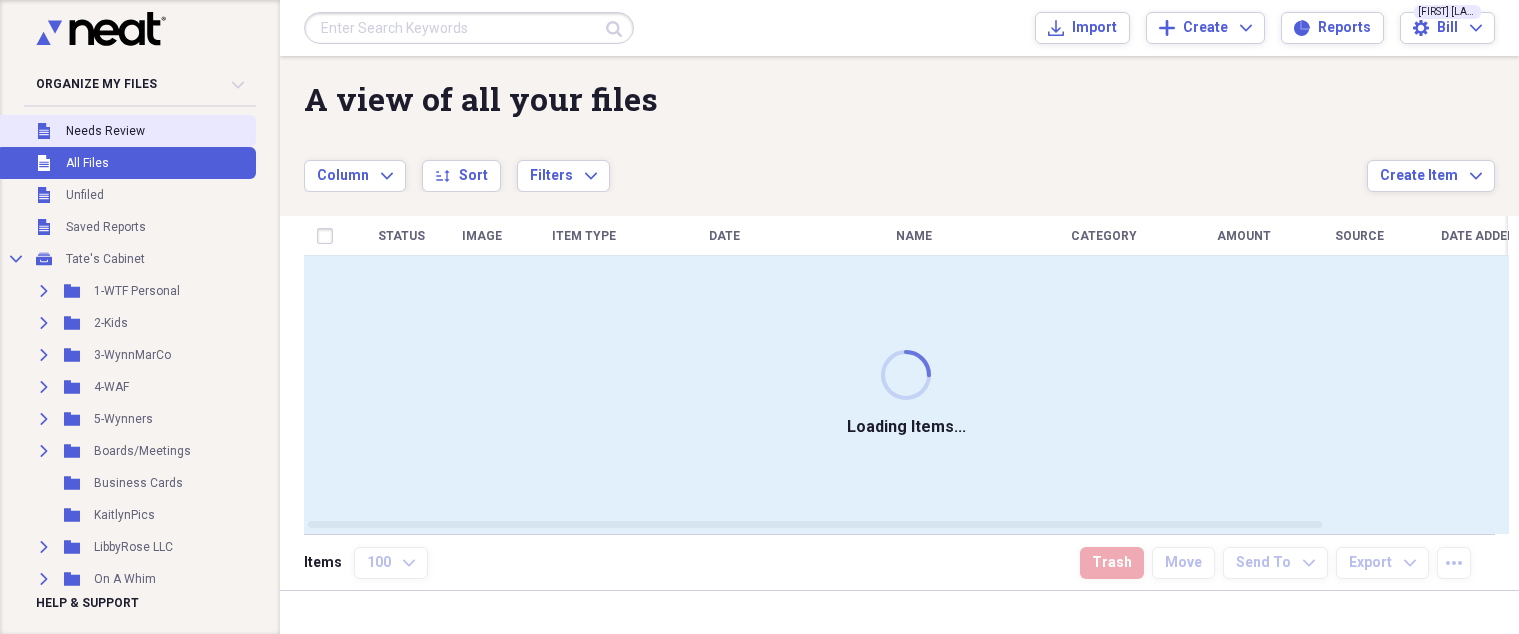 click on "Needs Review" at bounding box center [105, 131] 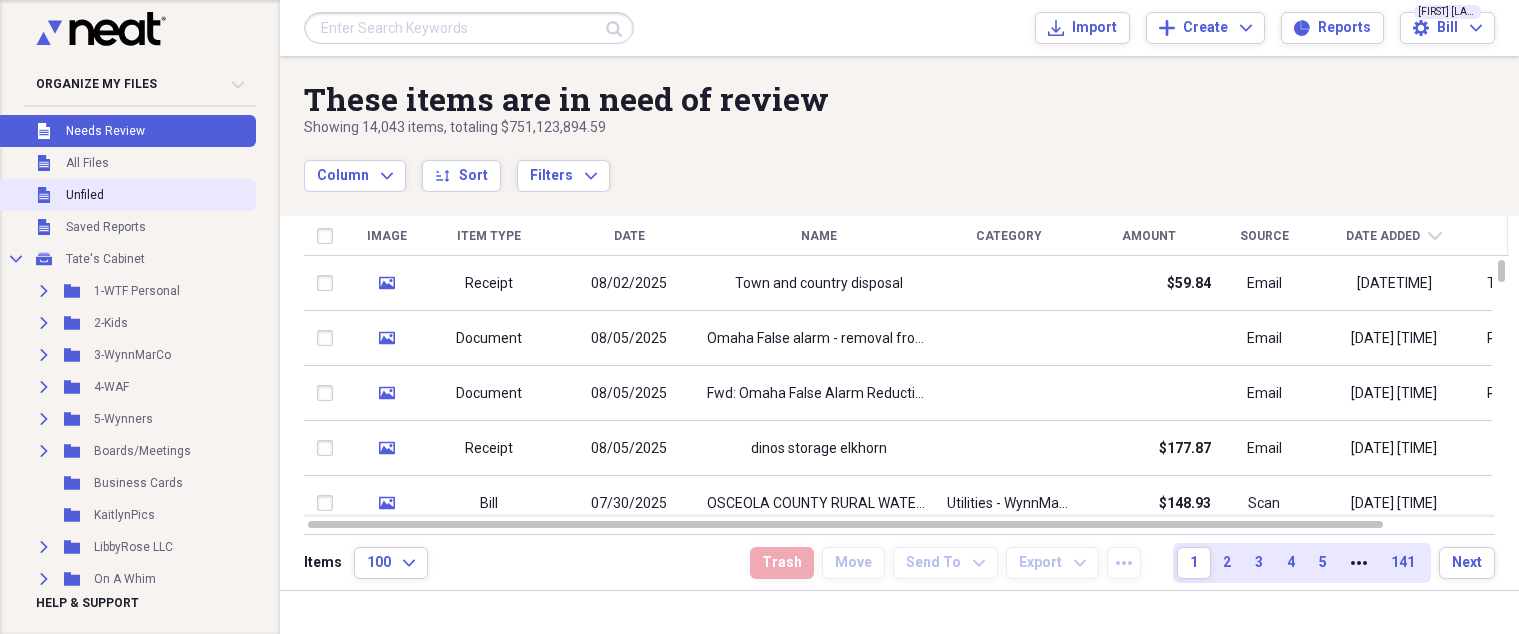 click on "Unfiled Unfiled" at bounding box center [126, 195] 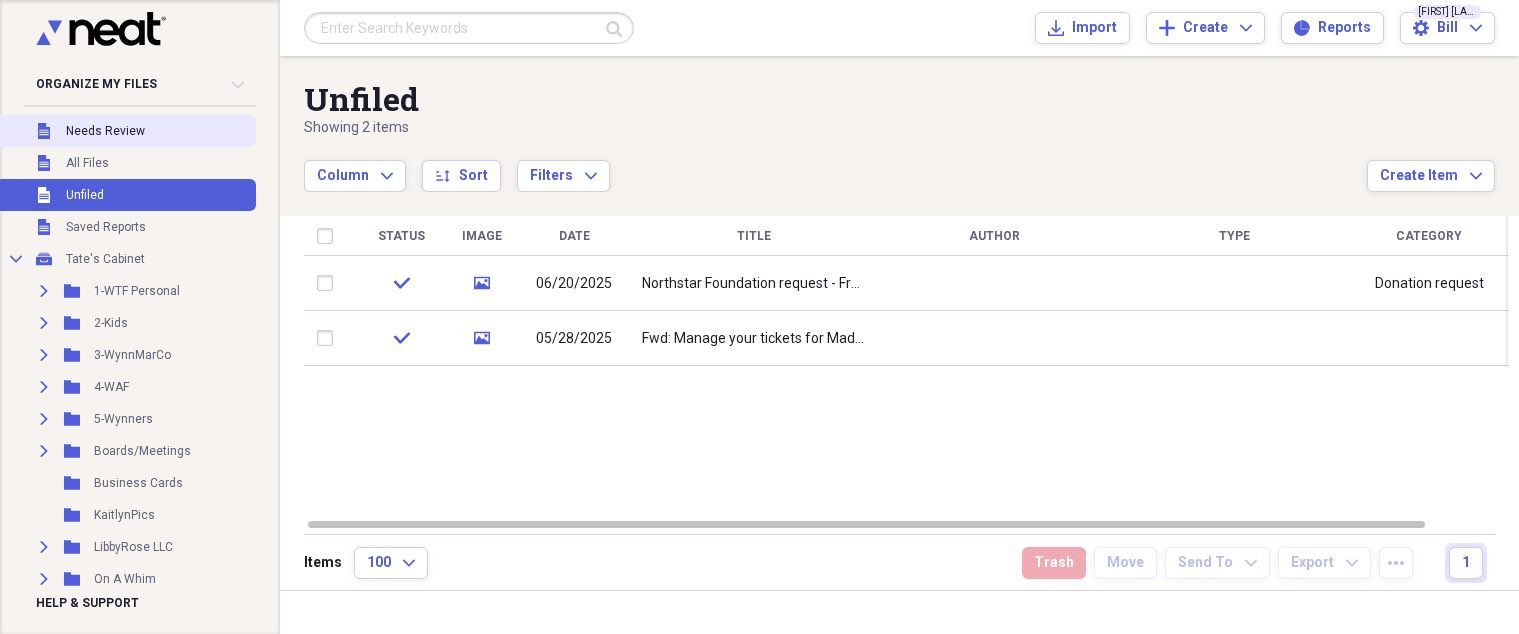 click on "Unfiled Needs Review" at bounding box center [126, 131] 